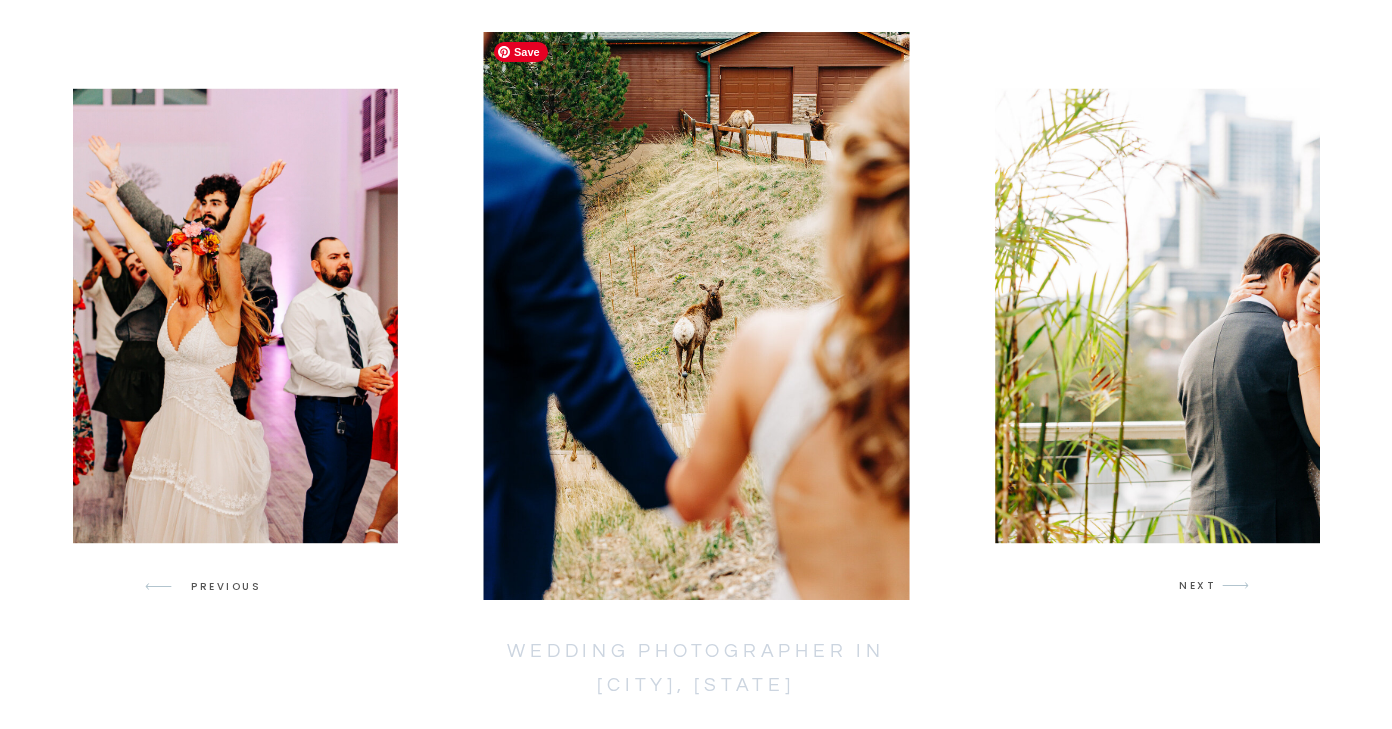 scroll, scrollTop: 3078, scrollLeft: 0, axis: vertical 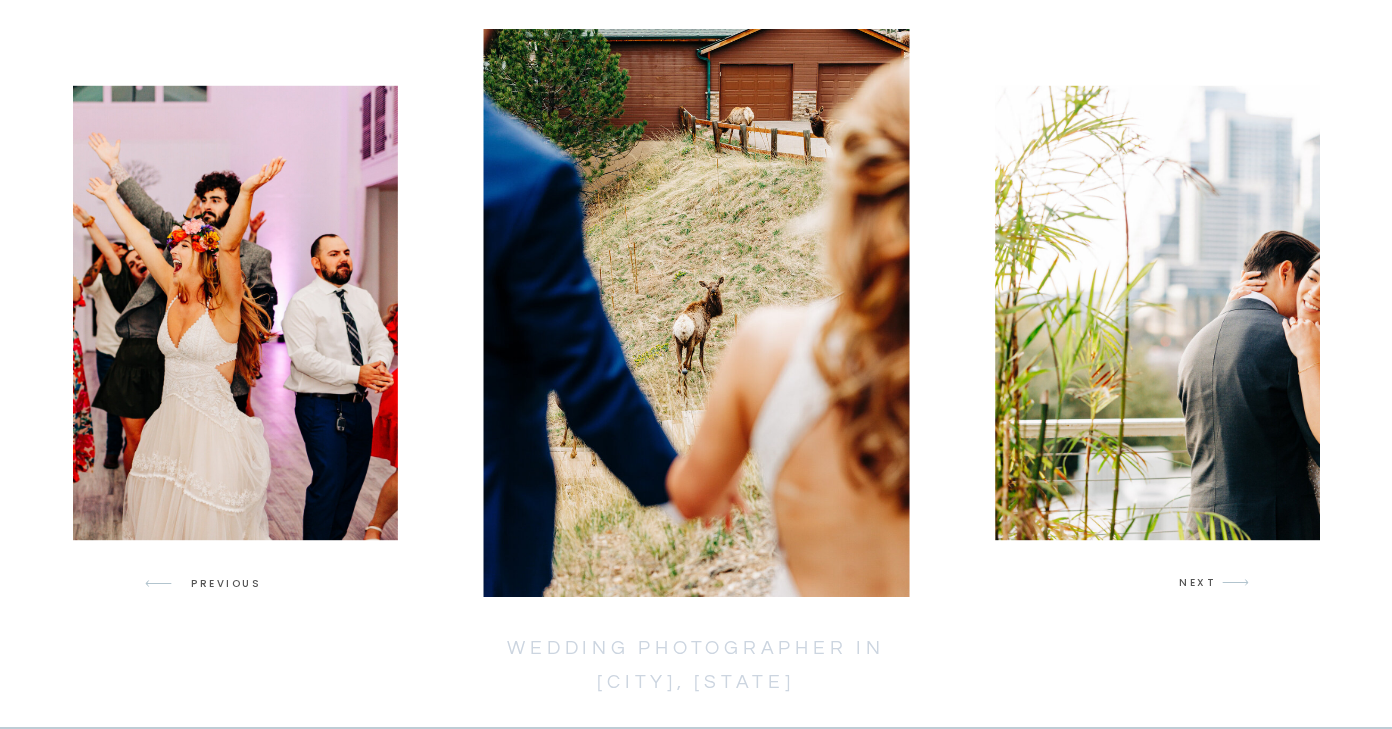 click on "NEXT" at bounding box center [1198, 583] 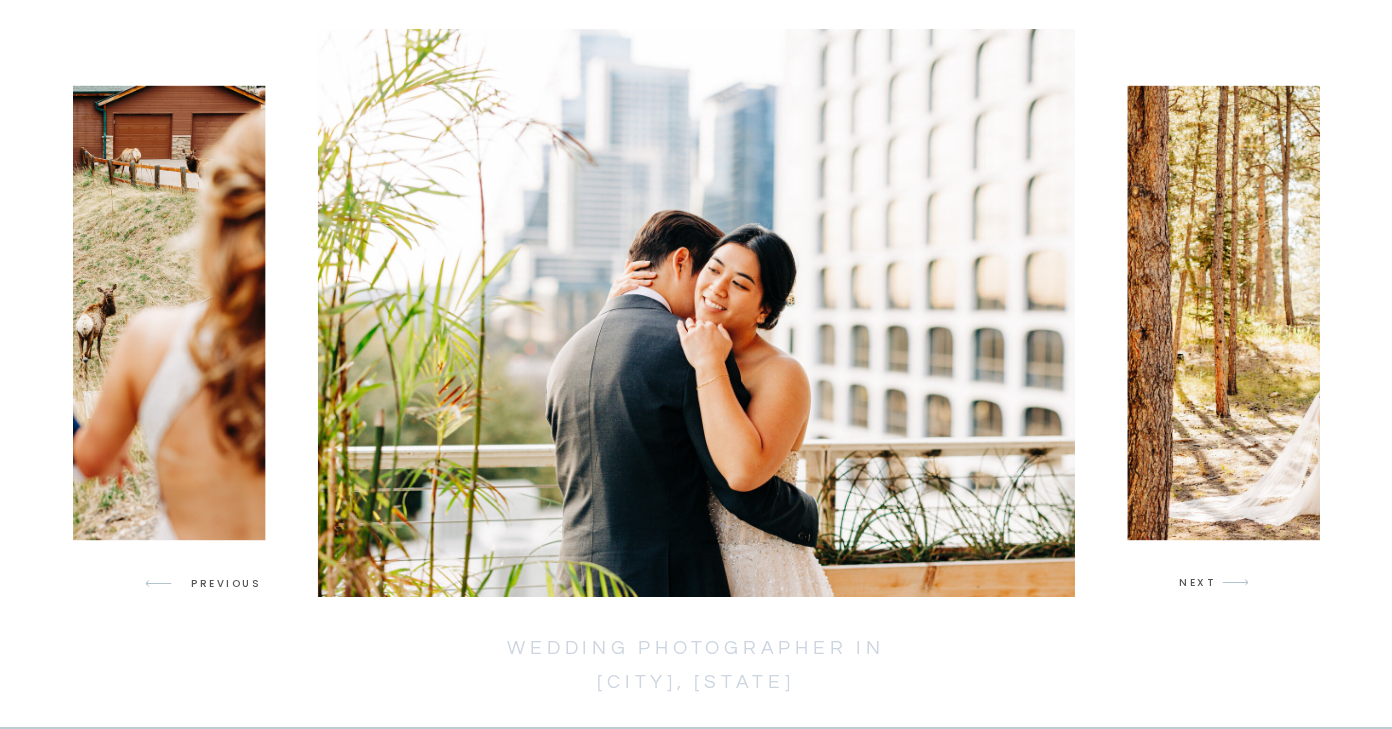 click on "NEXT" at bounding box center (1198, 583) 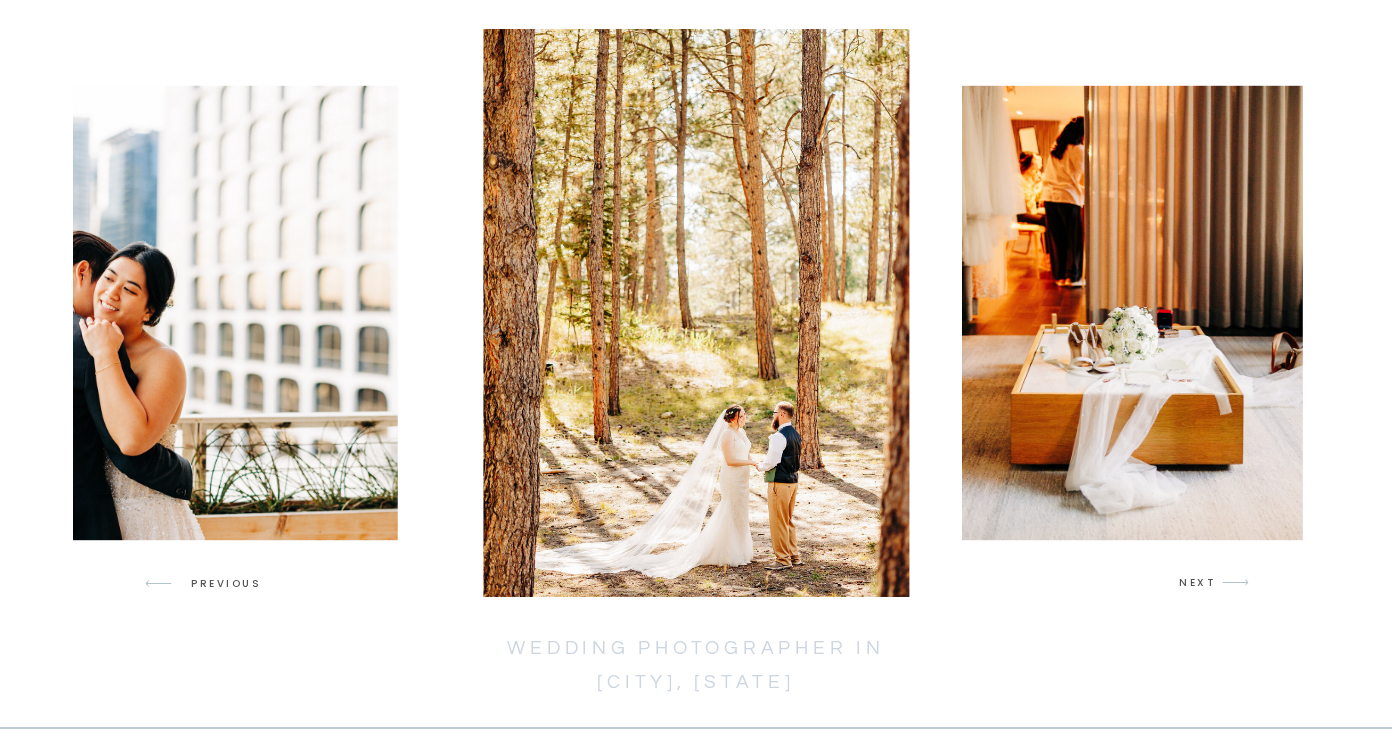 click on "NEXT" at bounding box center [1198, 583] 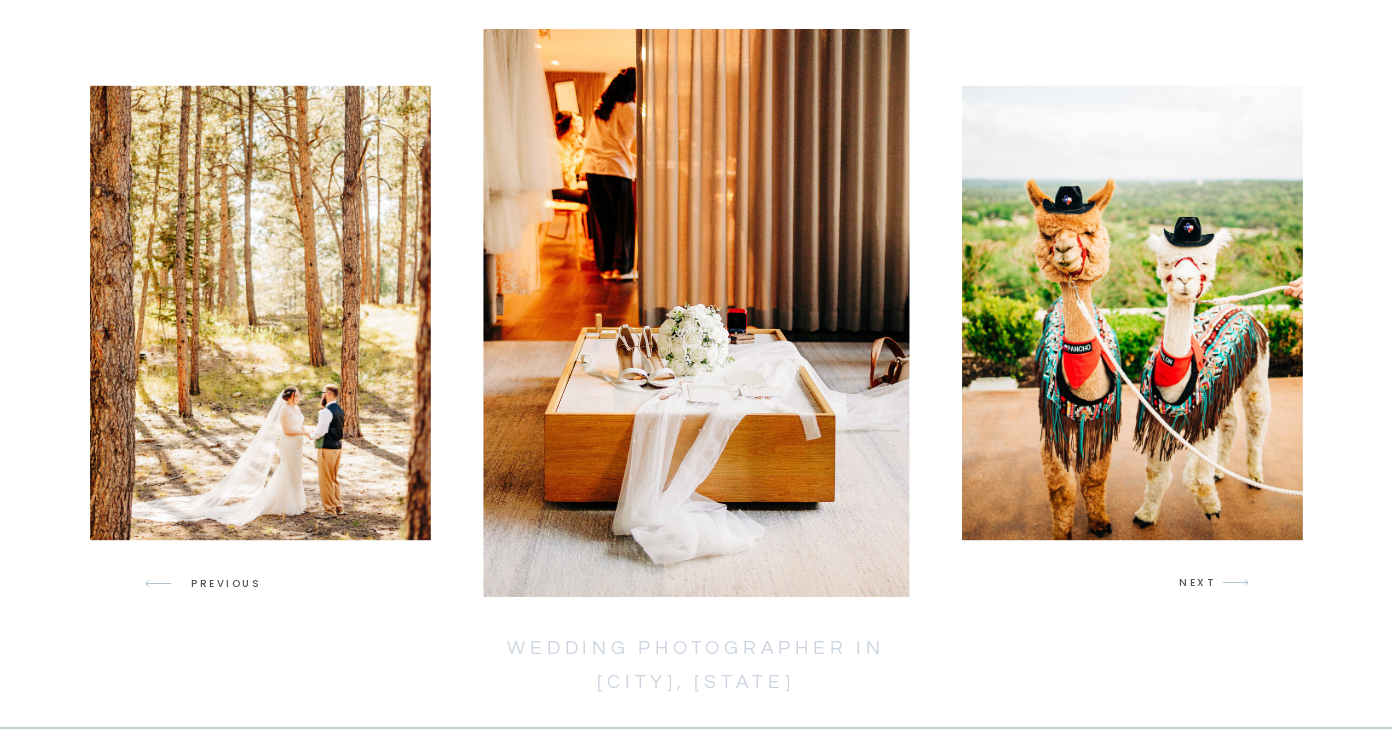 click on "NEXT" at bounding box center [1198, 583] 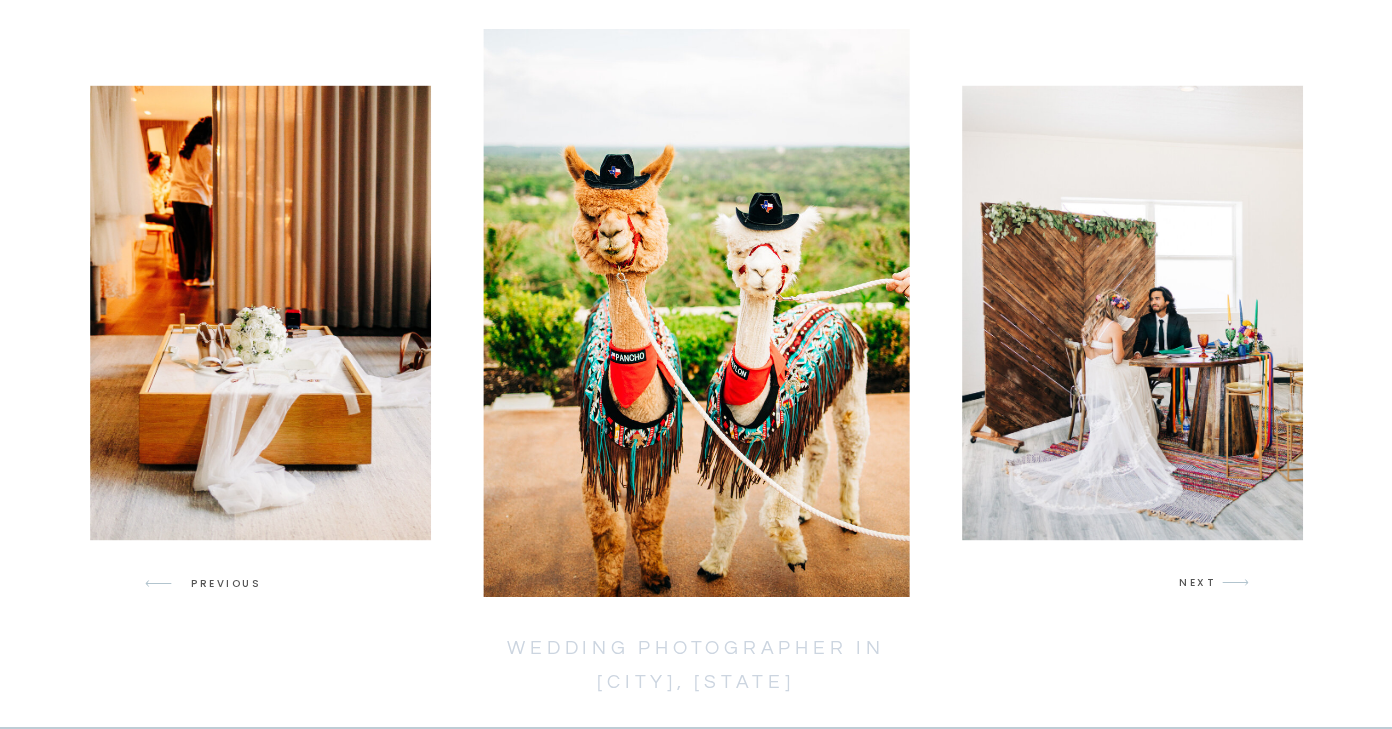 click on "NEXT" at bounding box center [1198, 583] 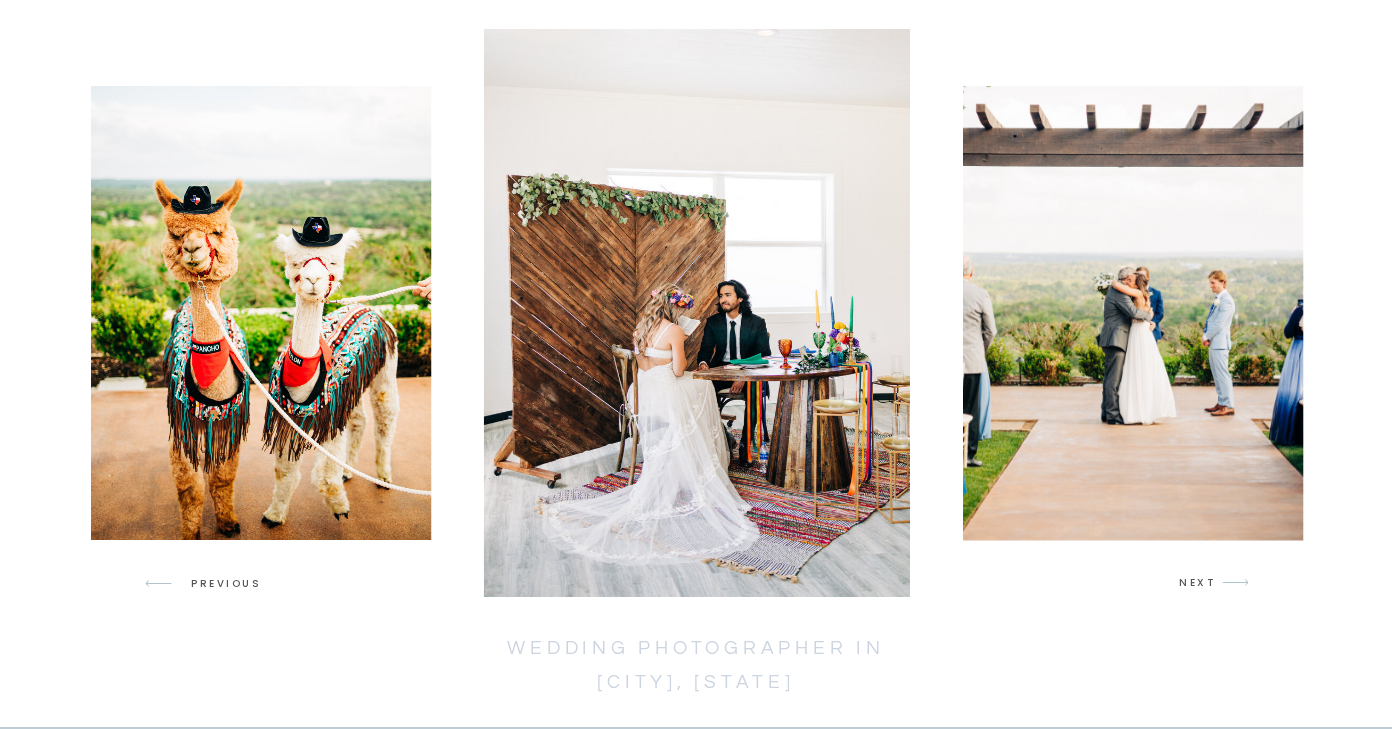 click on "NEXT" at bounding box center [1198, 583] 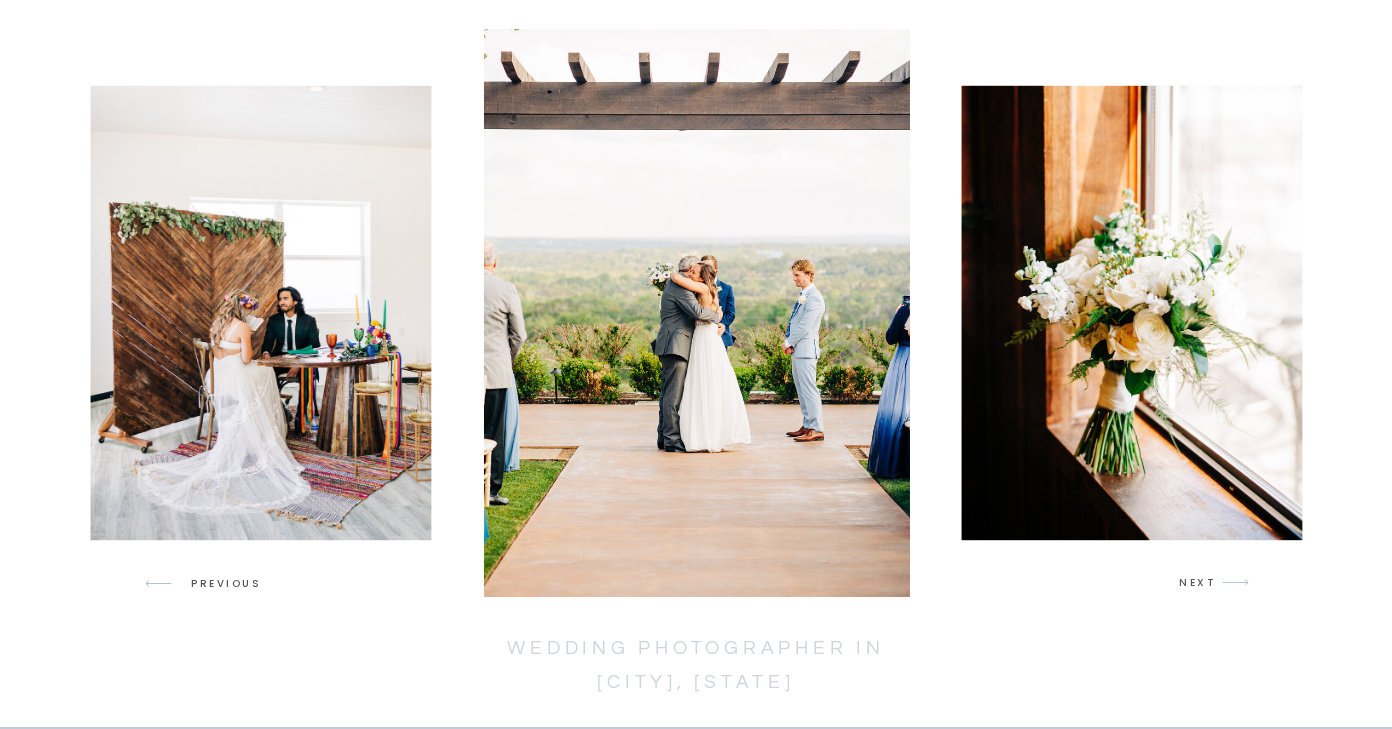 click on "NEXT" at bounding box center [1198, 583] 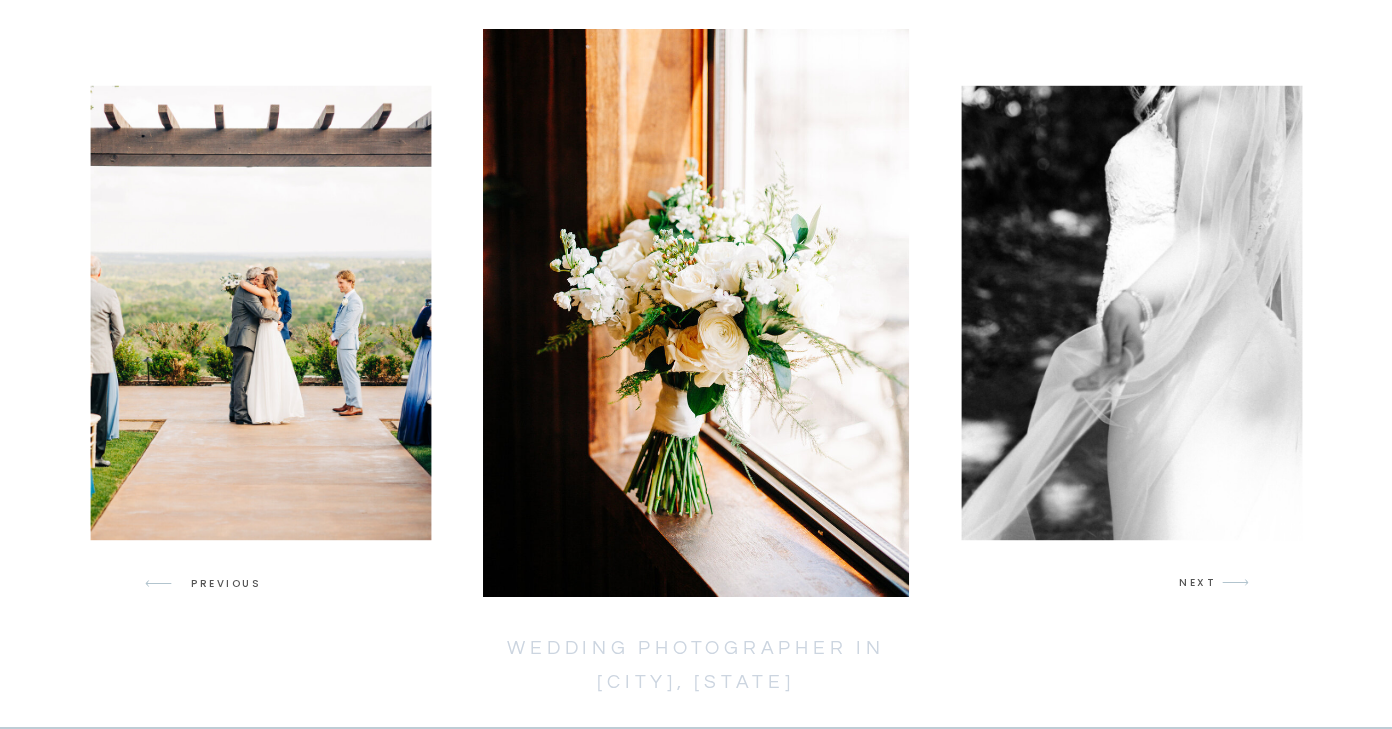 click on "NEXT" at bounding box center (1198, 583) 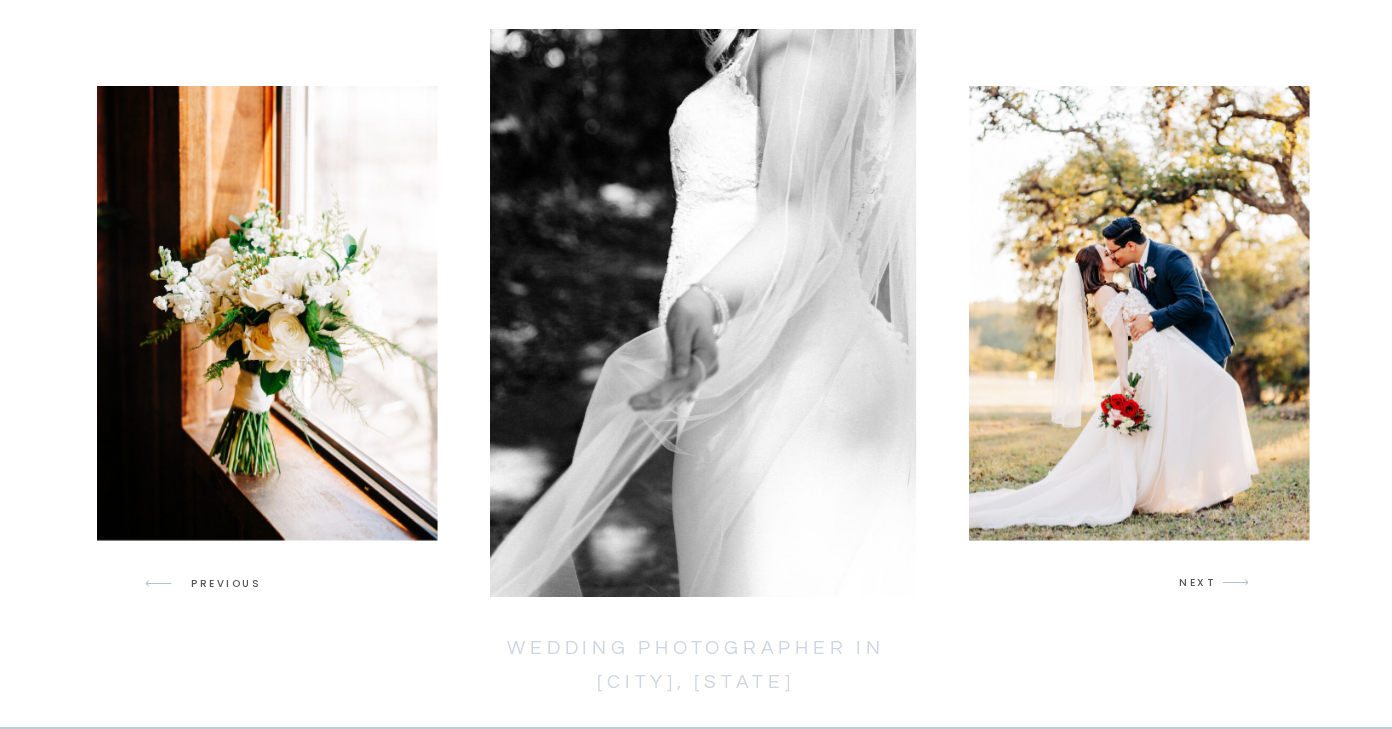click on "NEXT" at bounding box center (1198, 583) 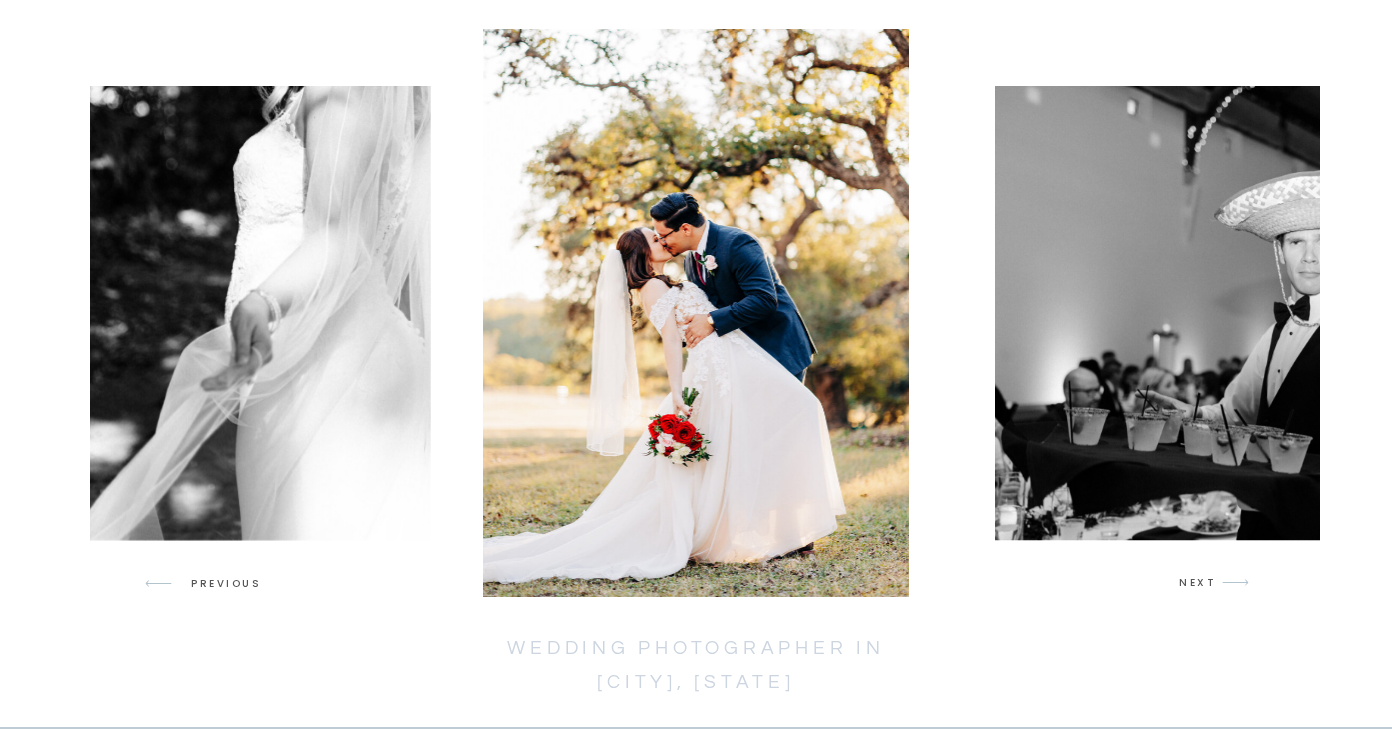 click on "NEXT" at bounding box center (1198, 583) 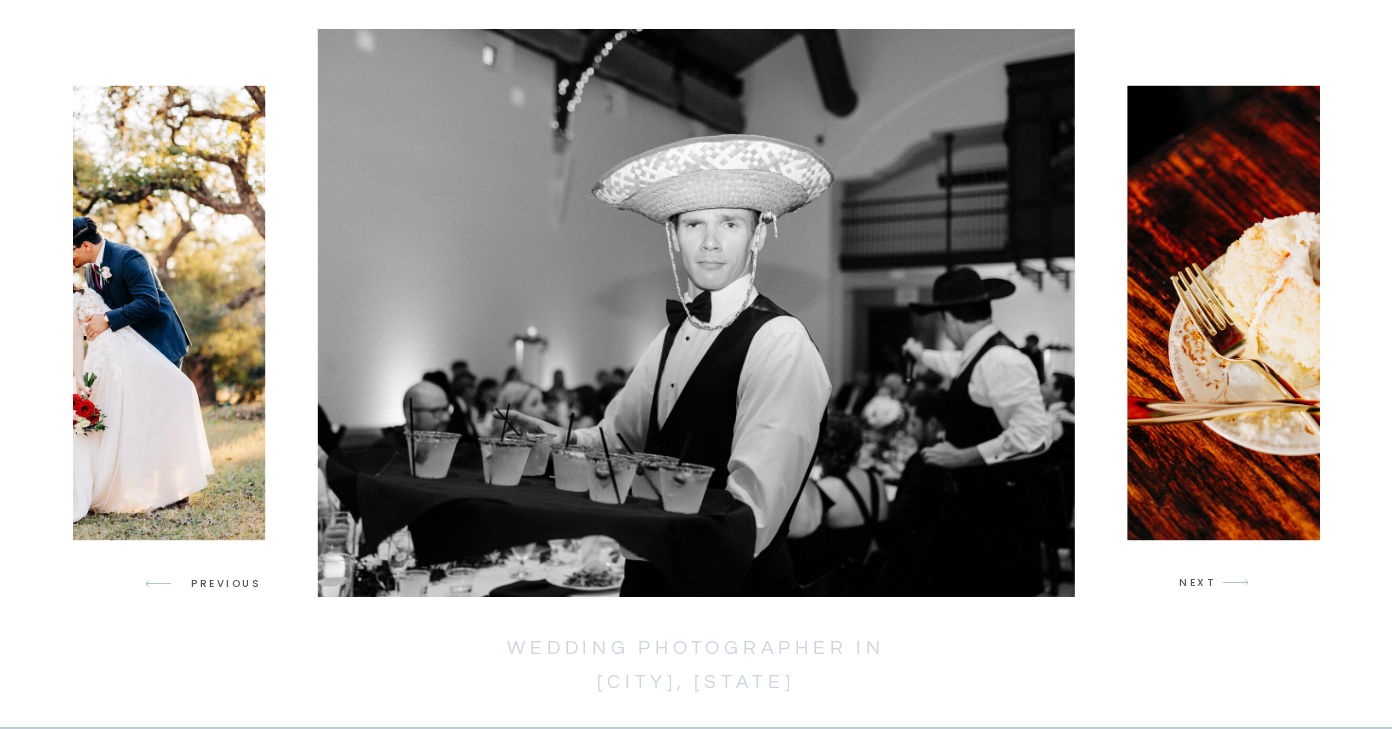 click on "NEXT" at bounding box center [1198, 583] 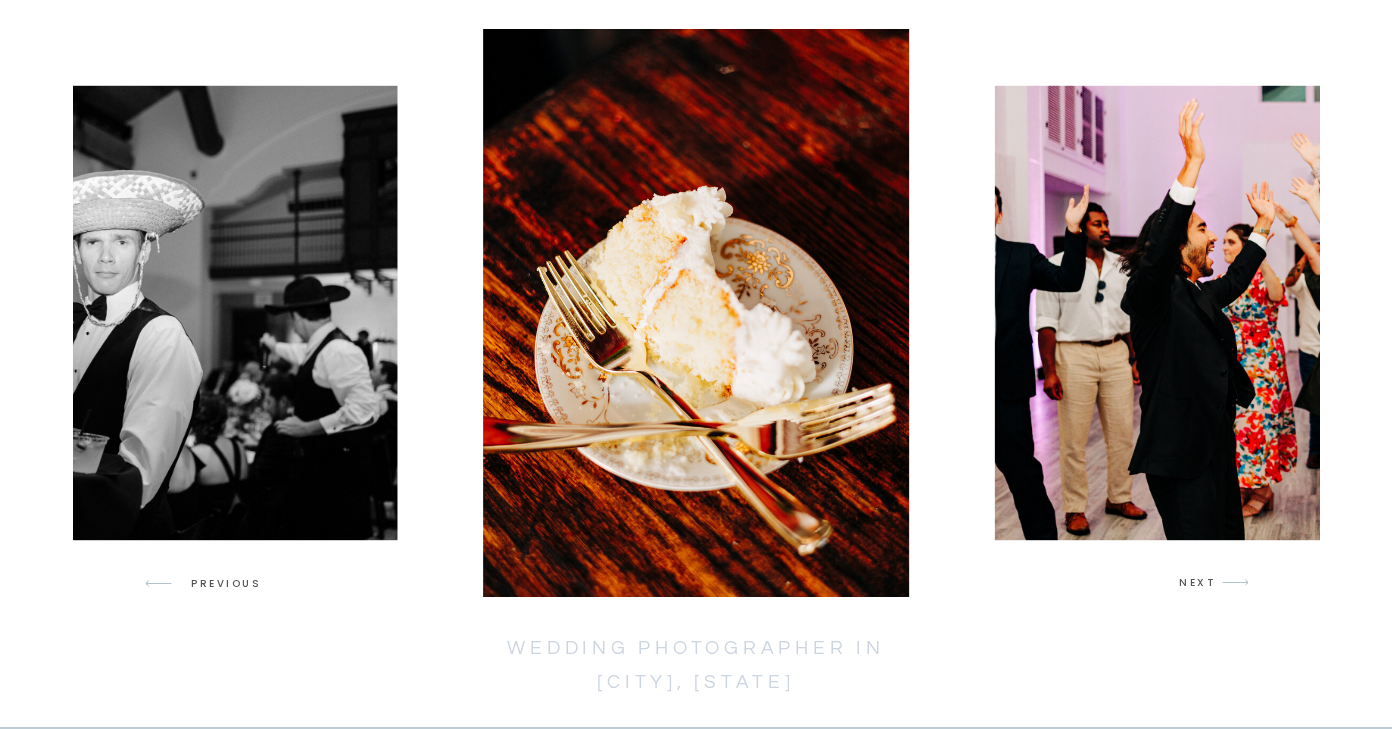 click on "NEXT" at bounding box center (1198, 583) 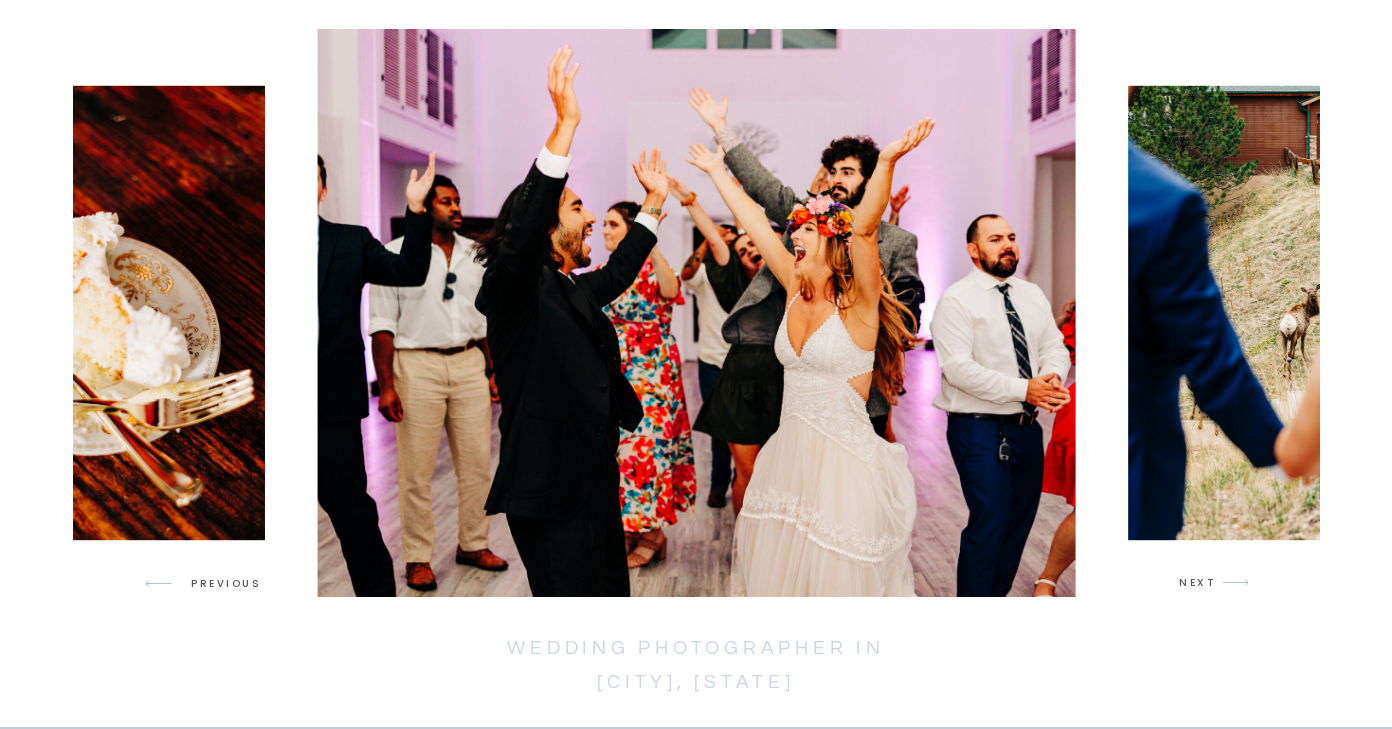 click on "NEXT" at bounding box center (1198, 583) 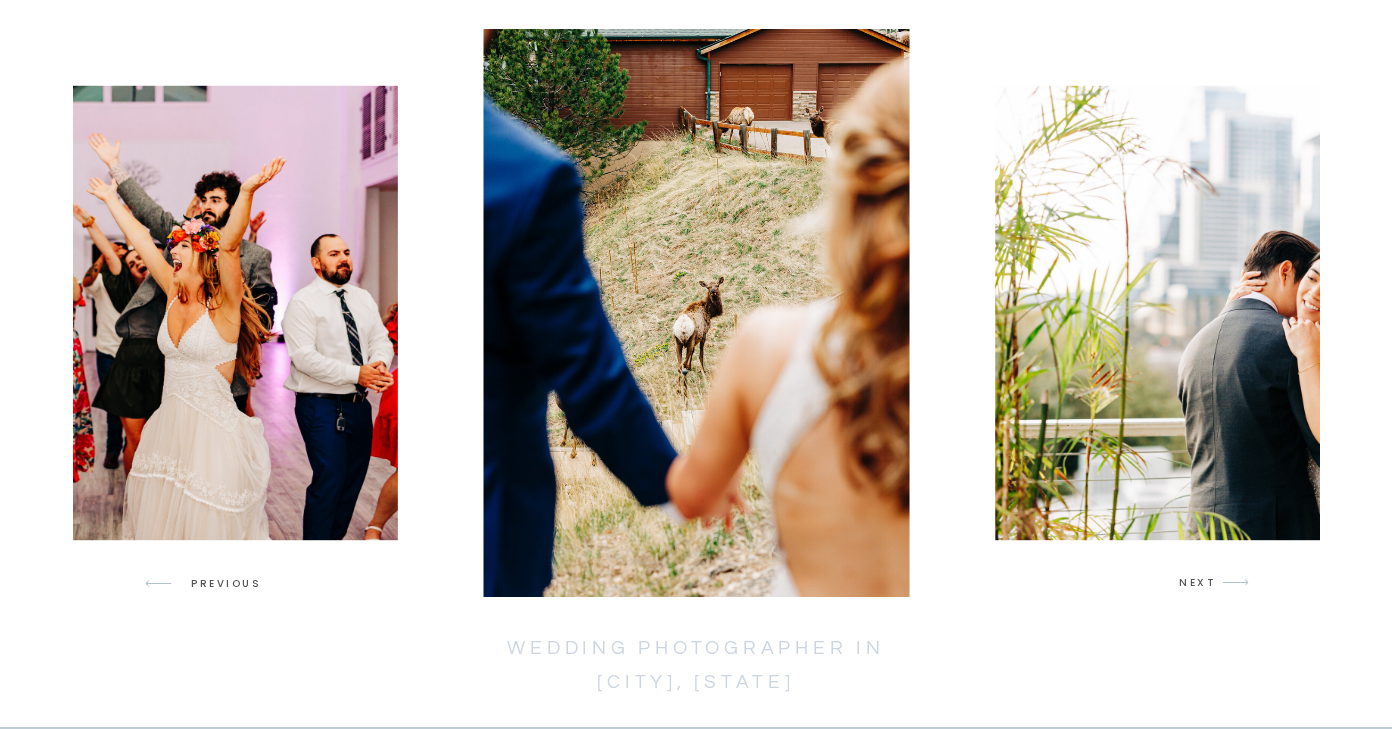click on "NEXT" at bounding box center (1198, 583) 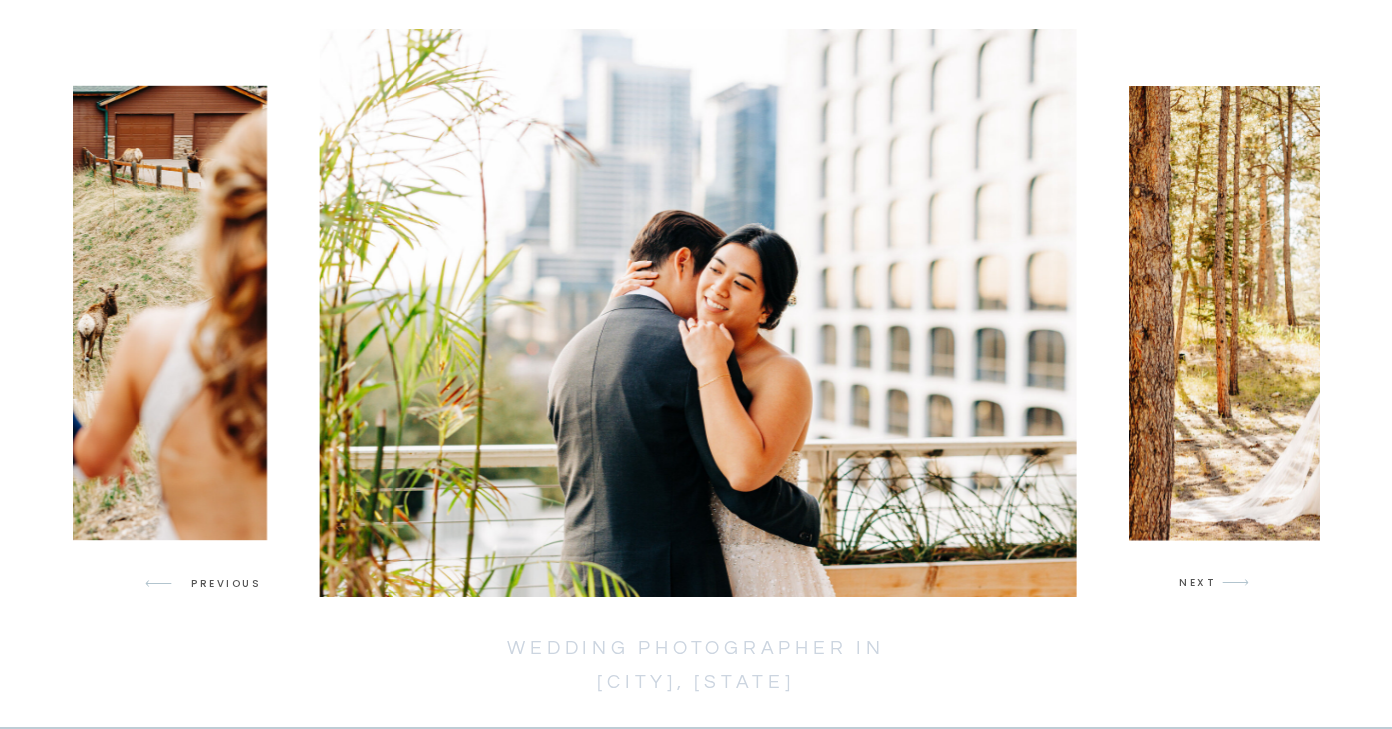 click on "NEXT" at bounding box center (1198, 583) 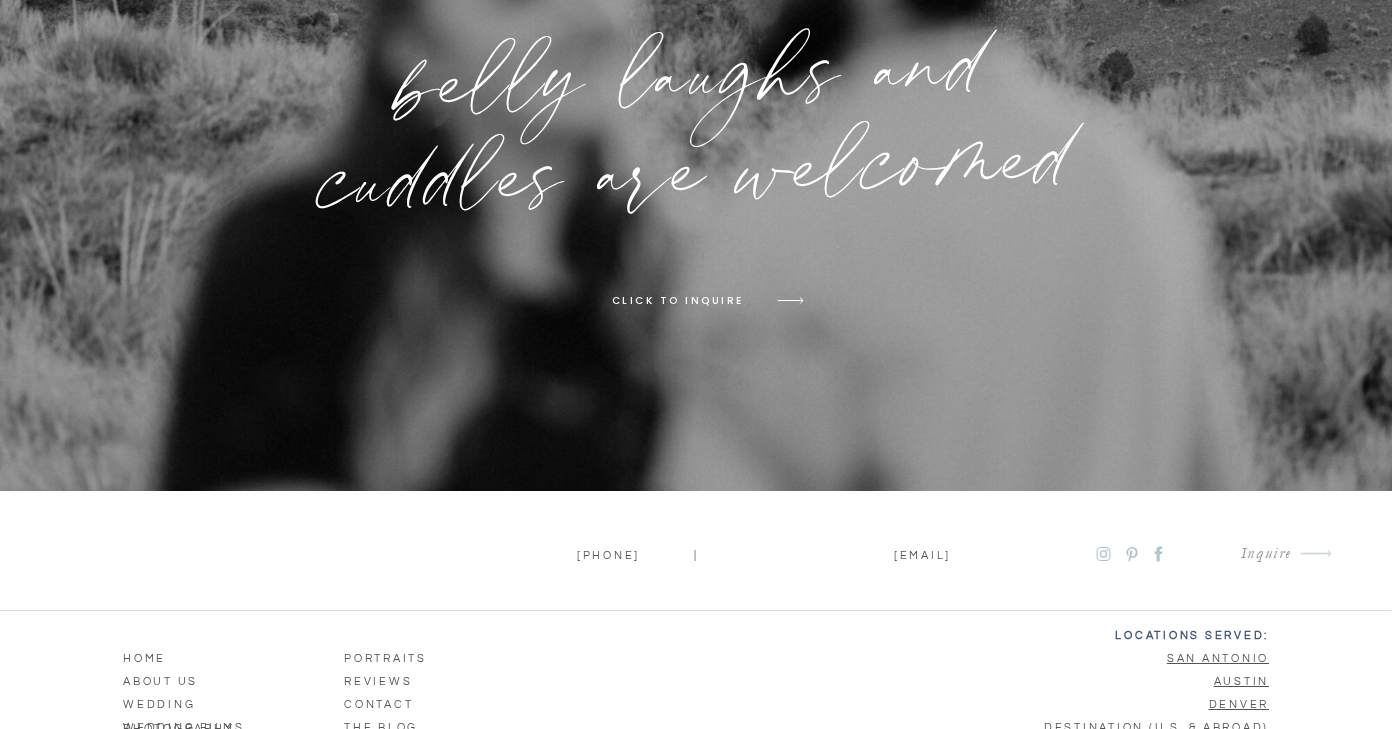 scroll, scrollTop: 12896, scrollLeft: 0, axis: vertical 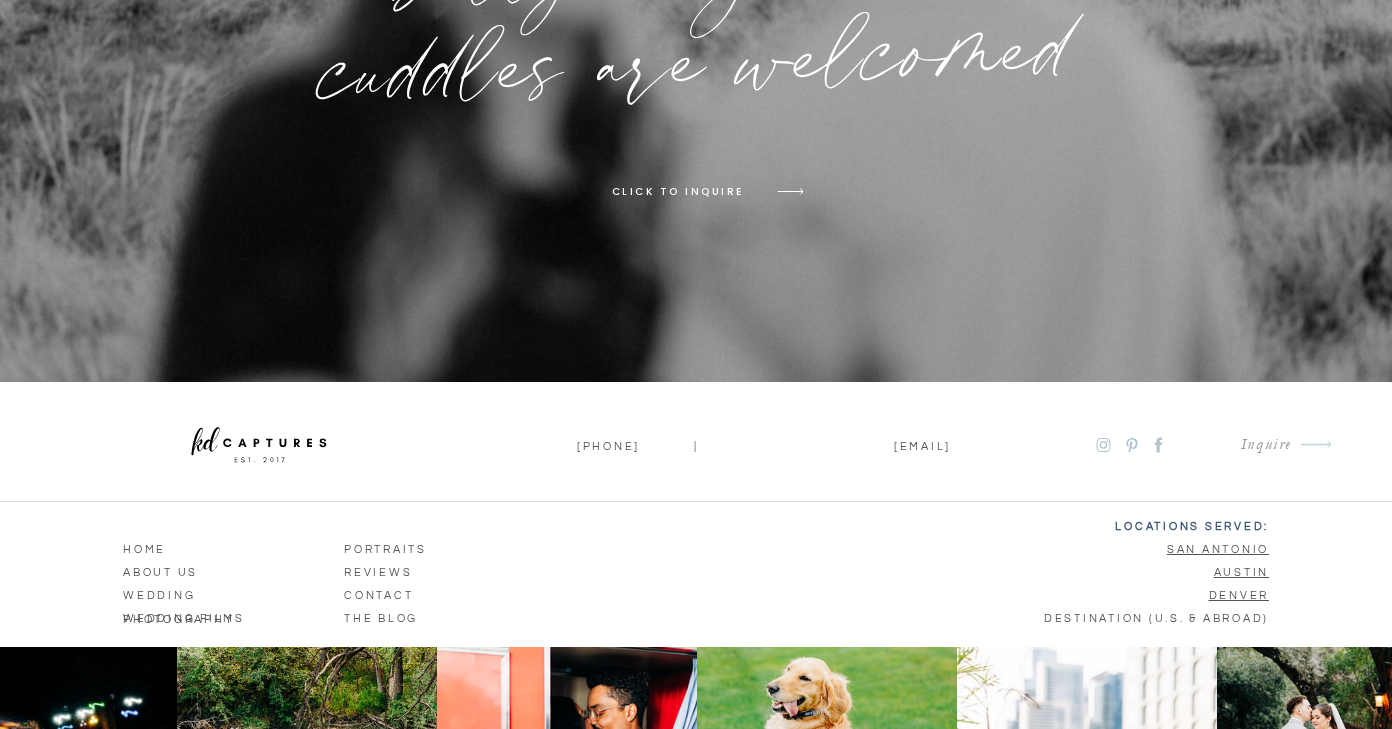 click on "ABOUT us" at bounding box center (180, 570) 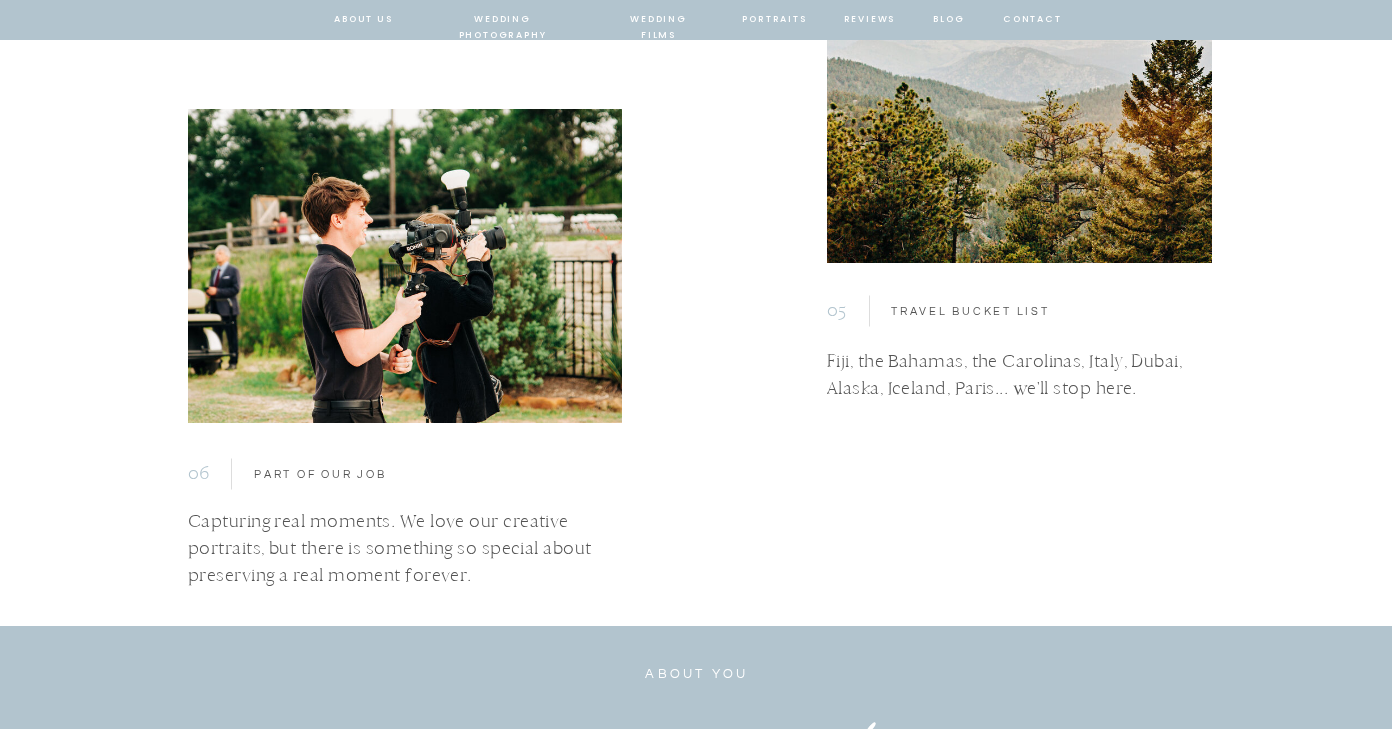 scroll, scrollTop: 3555, scrollLeft: 0, axis: vertical 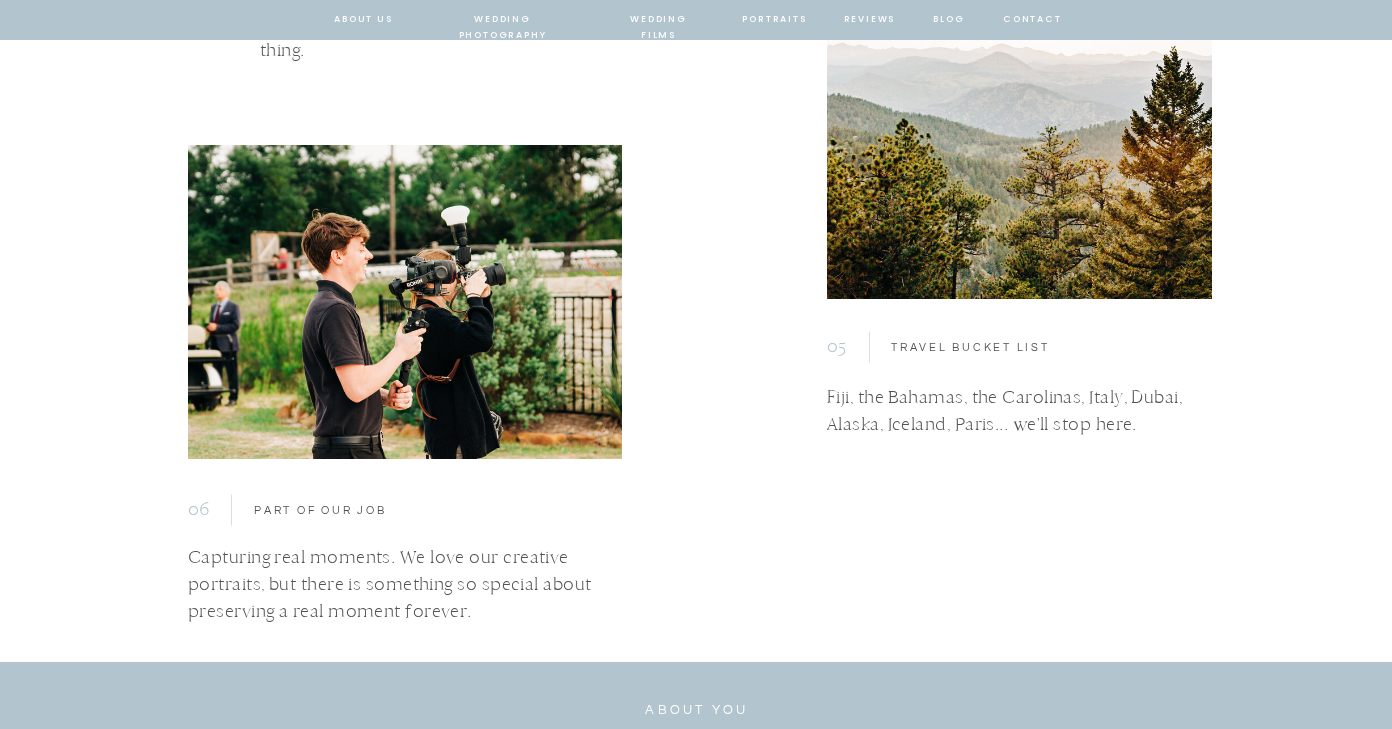 click on "wedding photography" at bounding box center (502, 20) 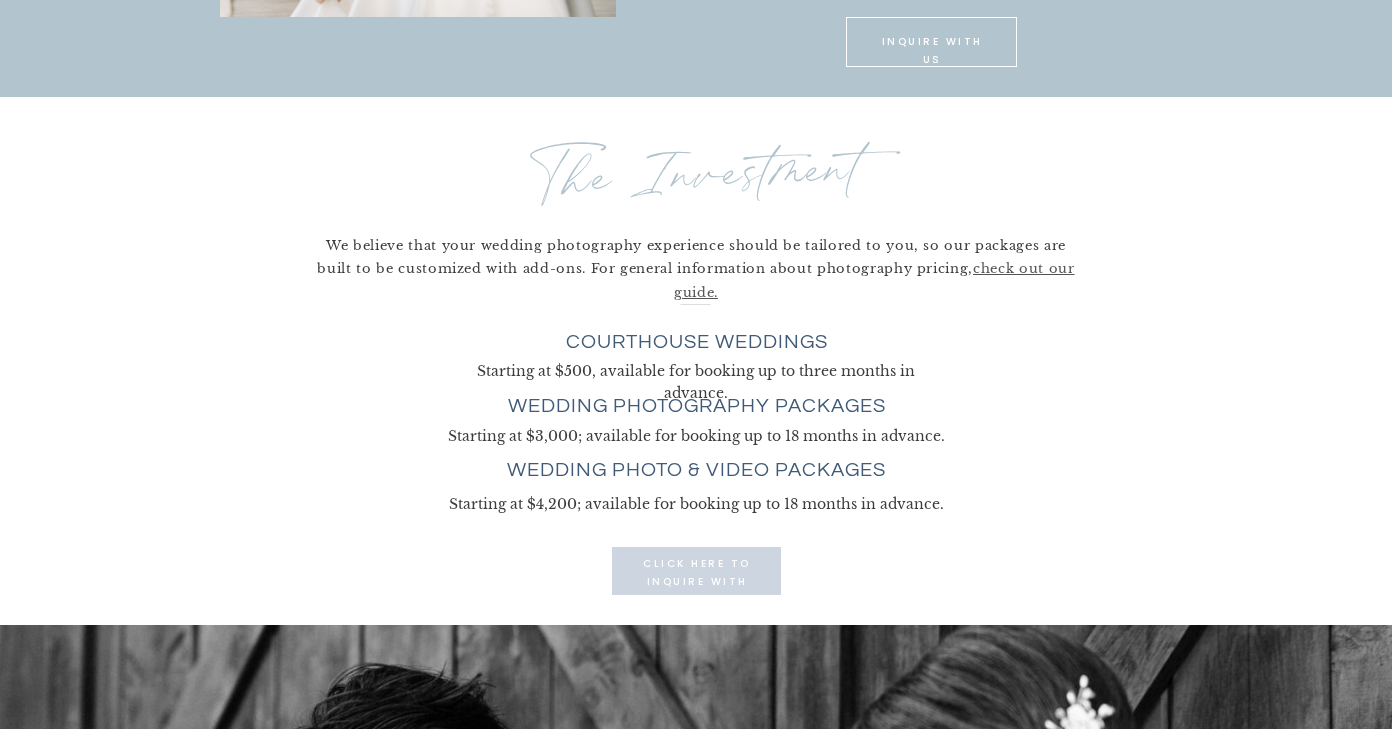 scroll, scrollTop: 5356, scrollLeft: 0, axis: vertical 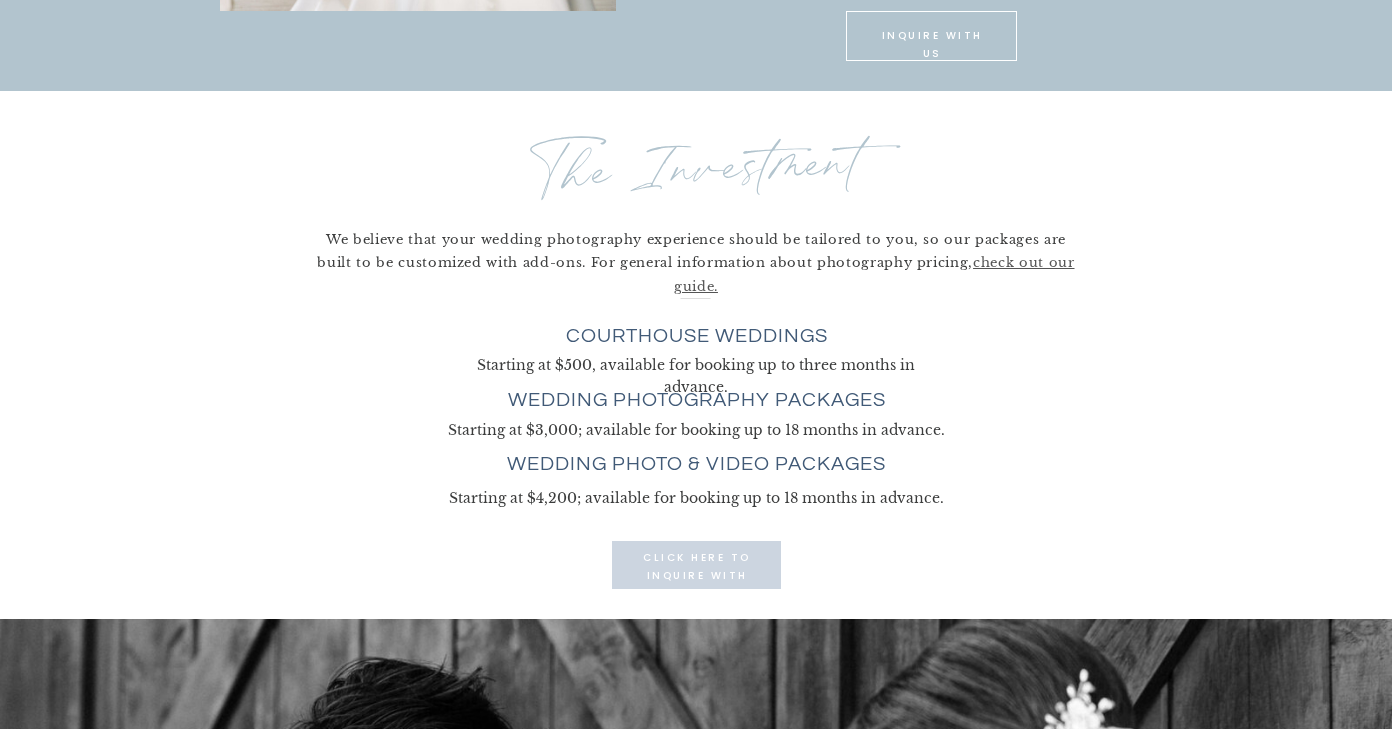 click on "KD Captures HOME ABOUT Us Wedding photography Wedding films Portraits Reviews BLOG arrow INQUIRE Kd captures about us wedding photography wedding films portraits reviews contact blog san antonio | austin | denver worldwide KD CAPTURES Inquire  arrow the wedding photography Experience Our process, frequently asked questions, average investment, and what exactly makes a KD Captures couple. Candid & curated photographs of the best day ever The newlyweds began their last dance, gently embracing each other while dancing to a romantic song. As they danced, memories of the day came flooding back to the bride - the heartwarming reveal with her father, their first kiss as a married couple, her maid of honor's speech that was both sweet and hilariously spot-on, and the joy of dancing with her closest friends. arrow arrow NEXT PREVIOUS HOW IT WORKS OUR PROCESS 01 initial meeting After you reach out, we will be in touch within 48 hours to chat more about your big day and schedule your consultation. 02 MAKING IT OFFICIAL" at bounding box center (696, -516) 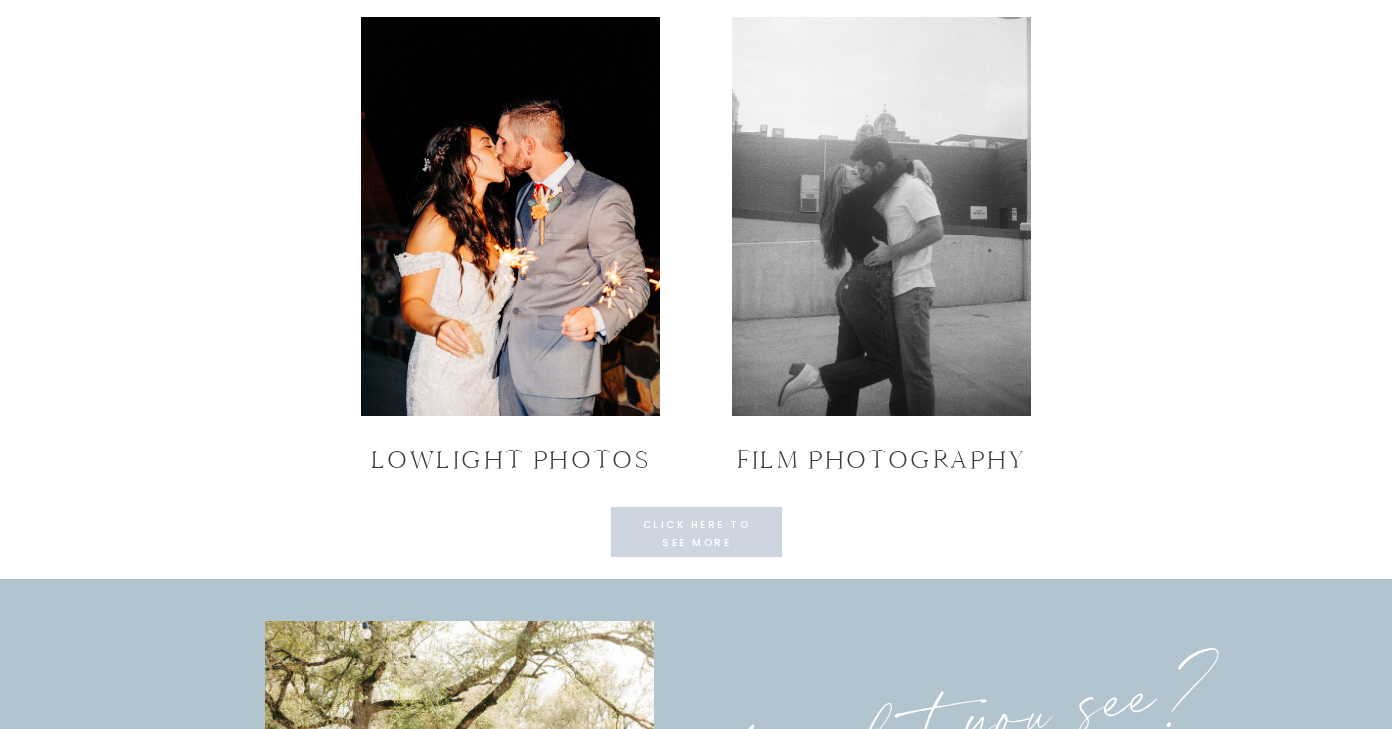 scroll, scrollTop: 7353, scrollLeft: 0, axis: vertical 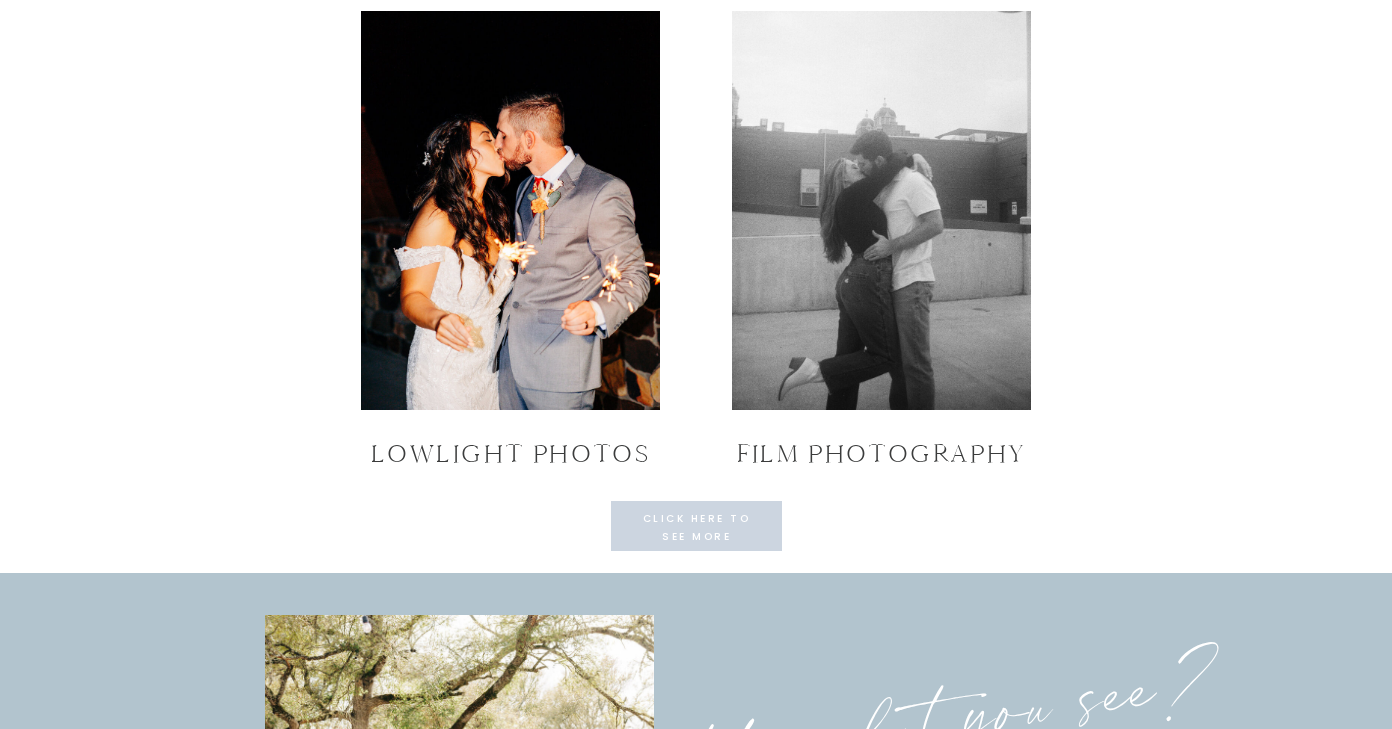 click on "click here to see more galleries" at bounding box center [696, 526] 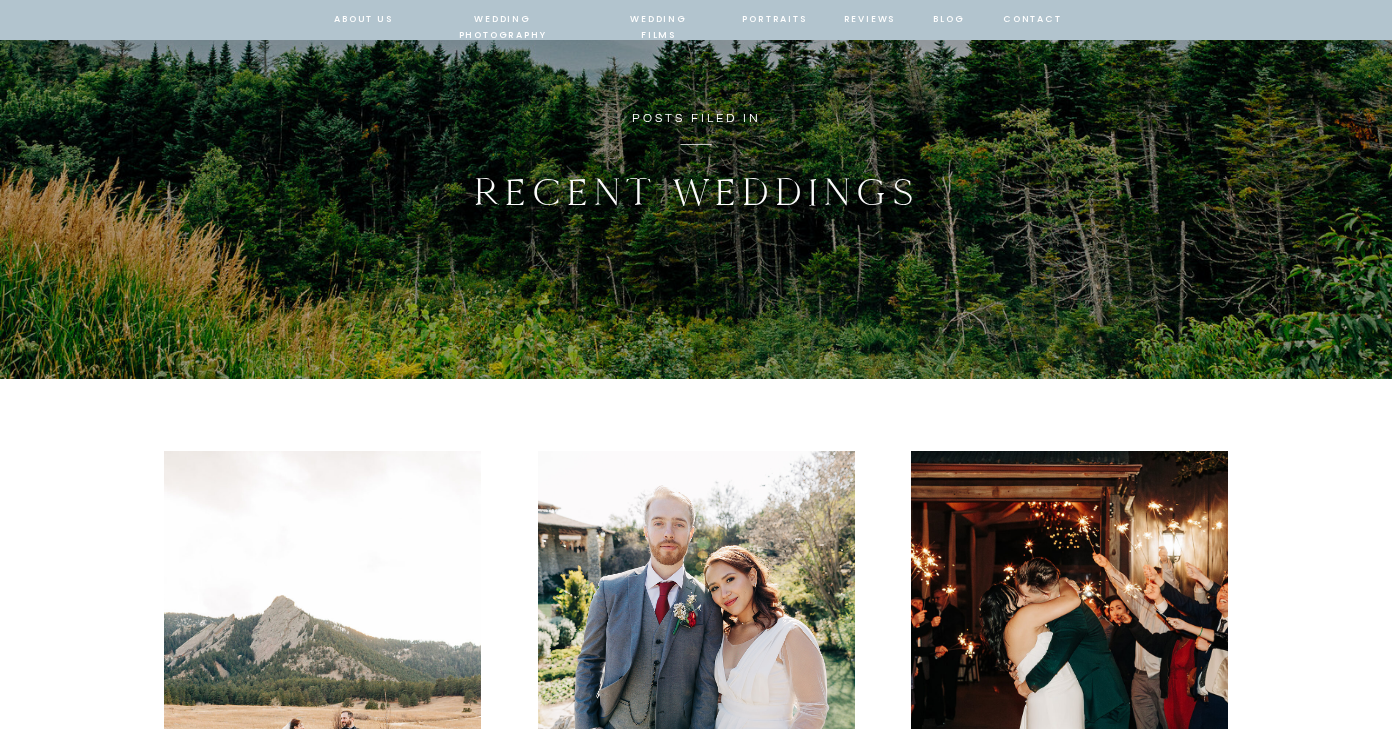 scroll, scrollTop: 164, scrollLeft: 0, axis: vertical 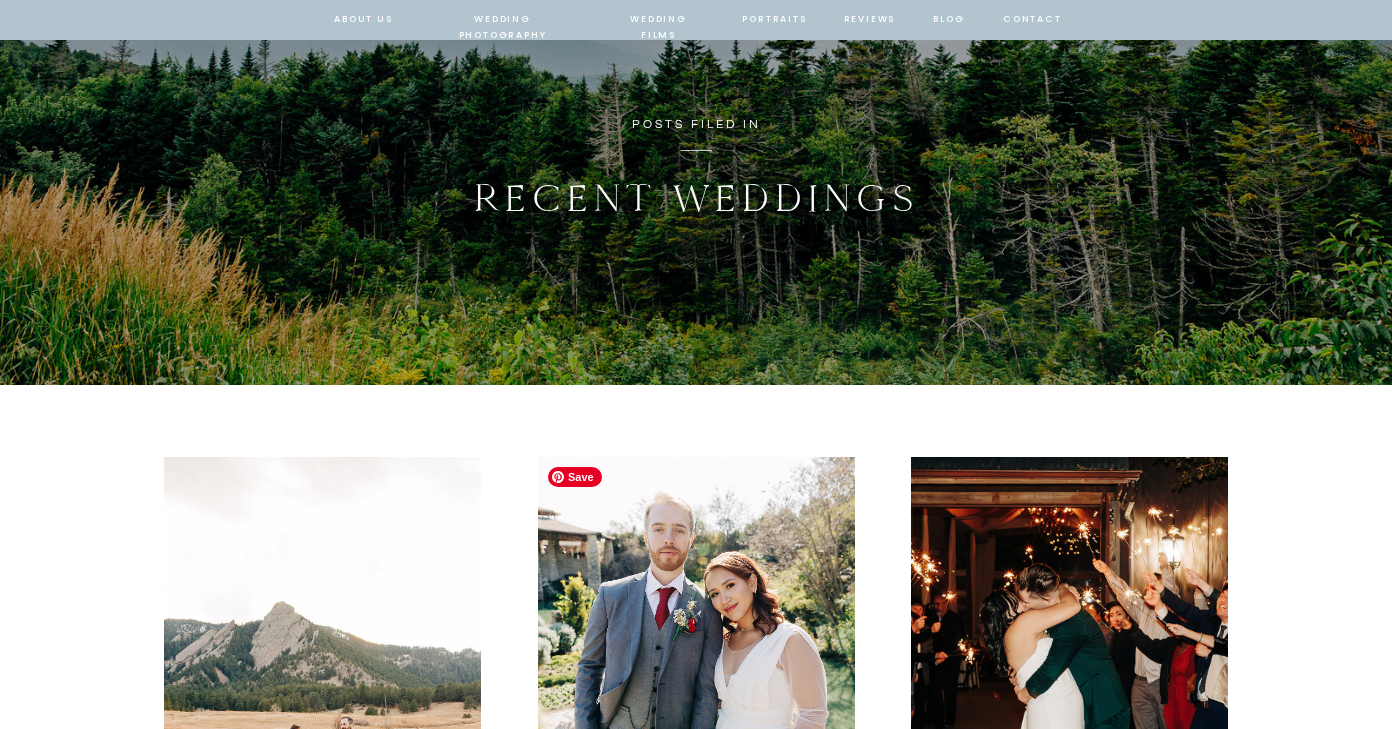 click at bounding box center (696, 668) 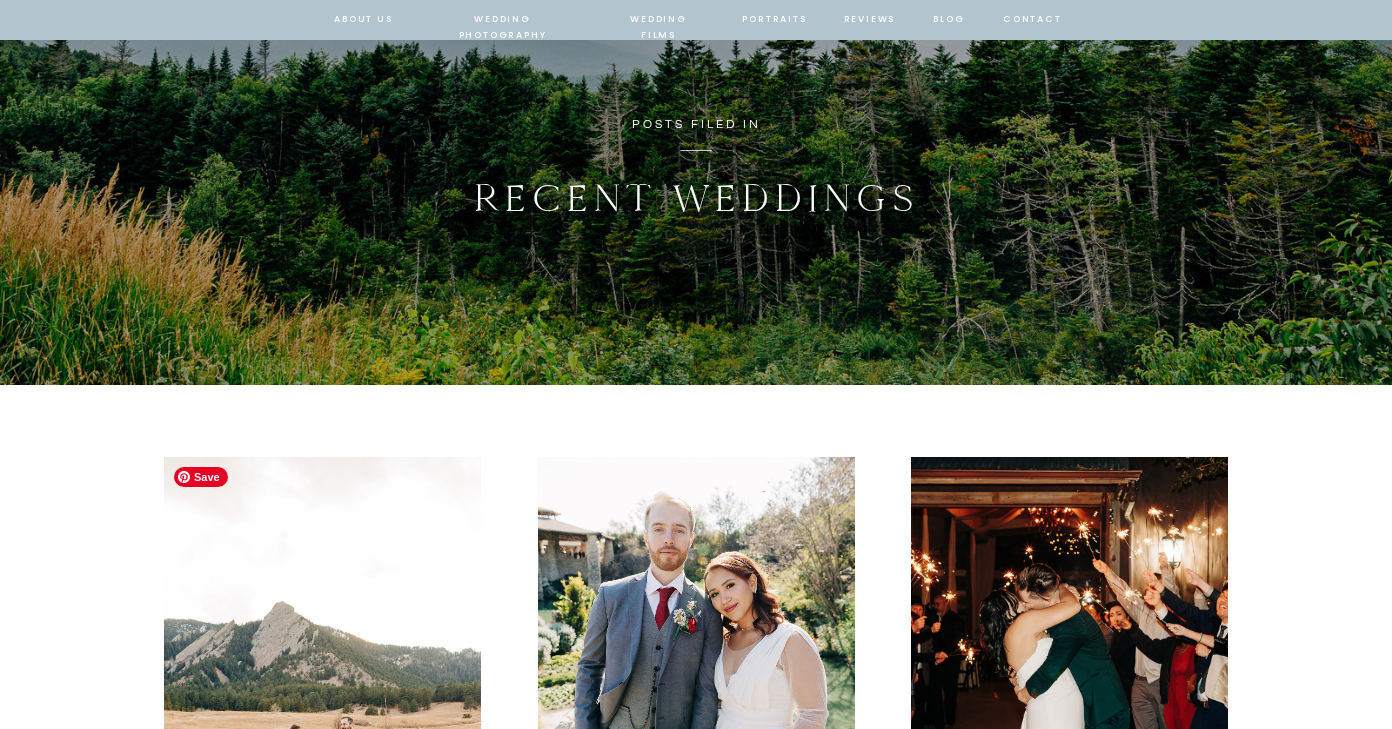 click at bounding box center [322, 668] 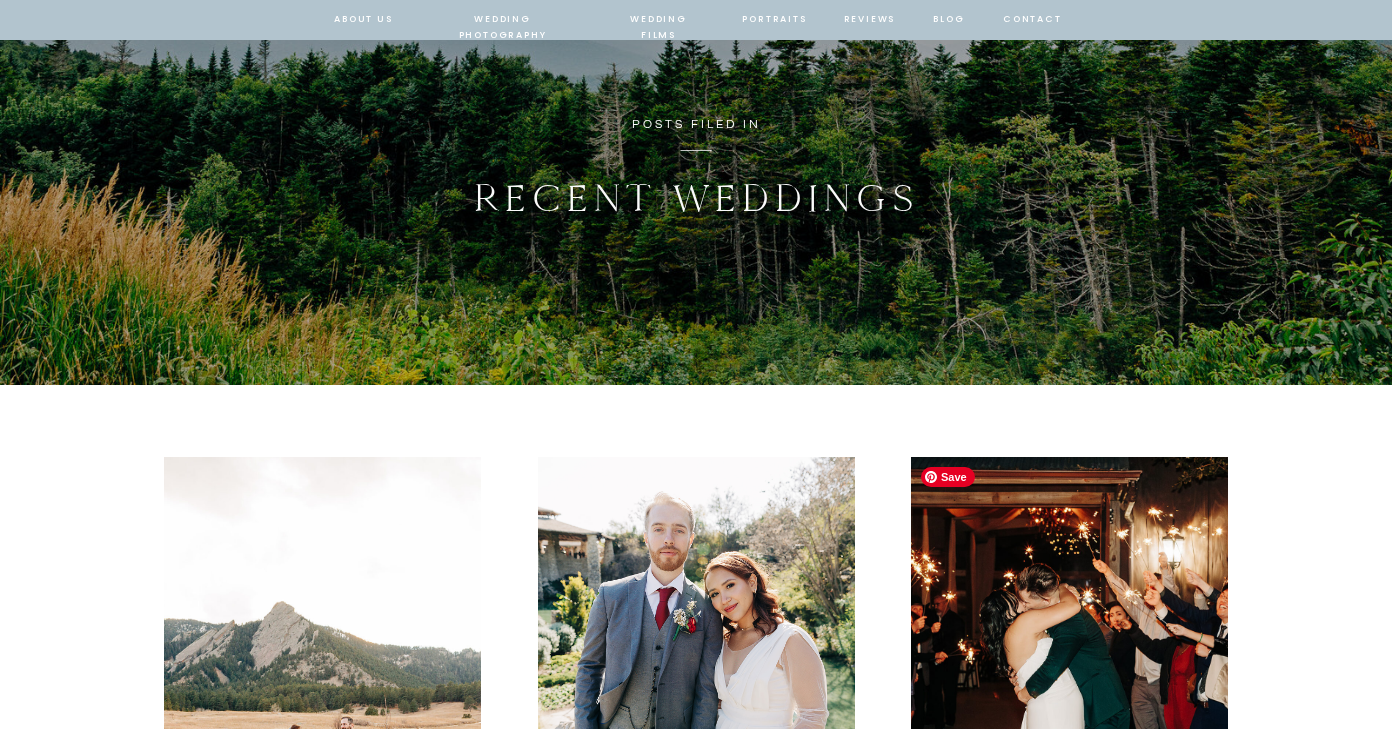 click at bounding box center (1069, 668) 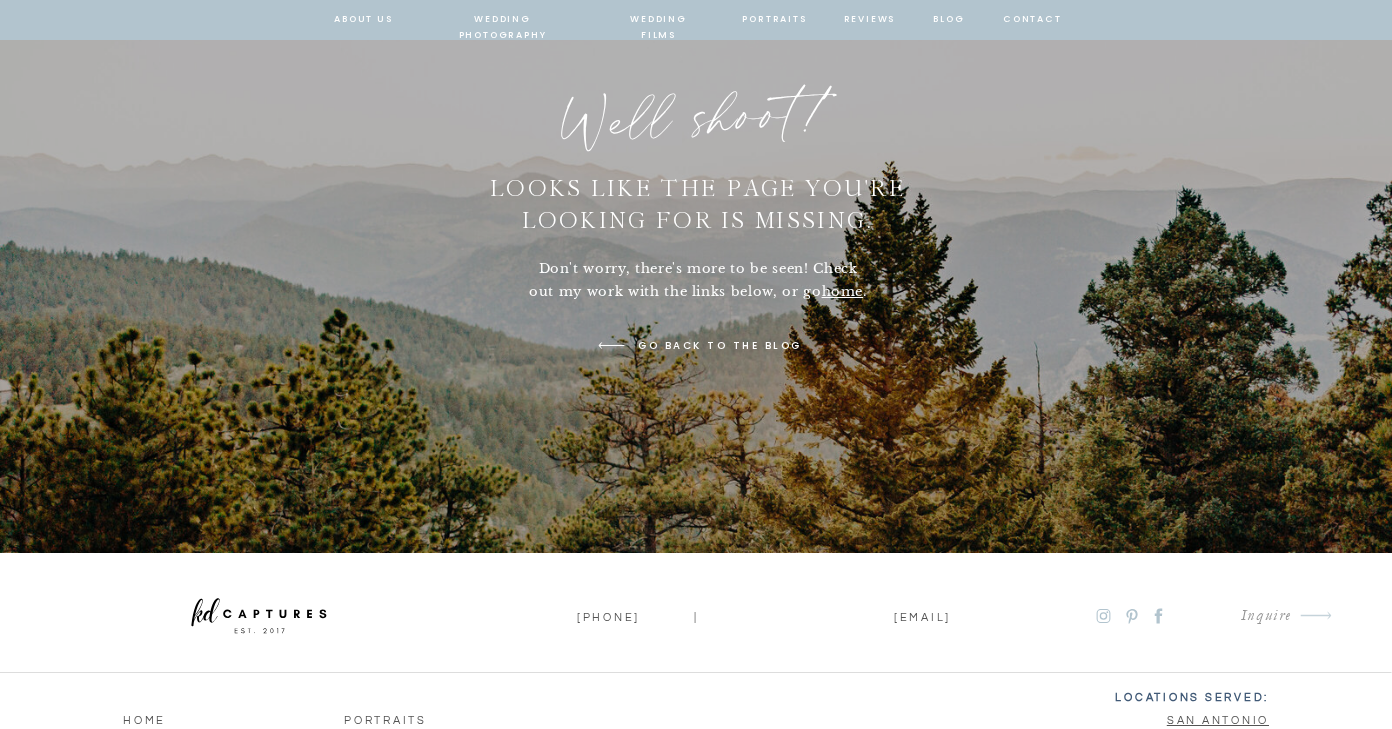 scroll, scrollTop: 0, scrollLeft: 0, axis: both 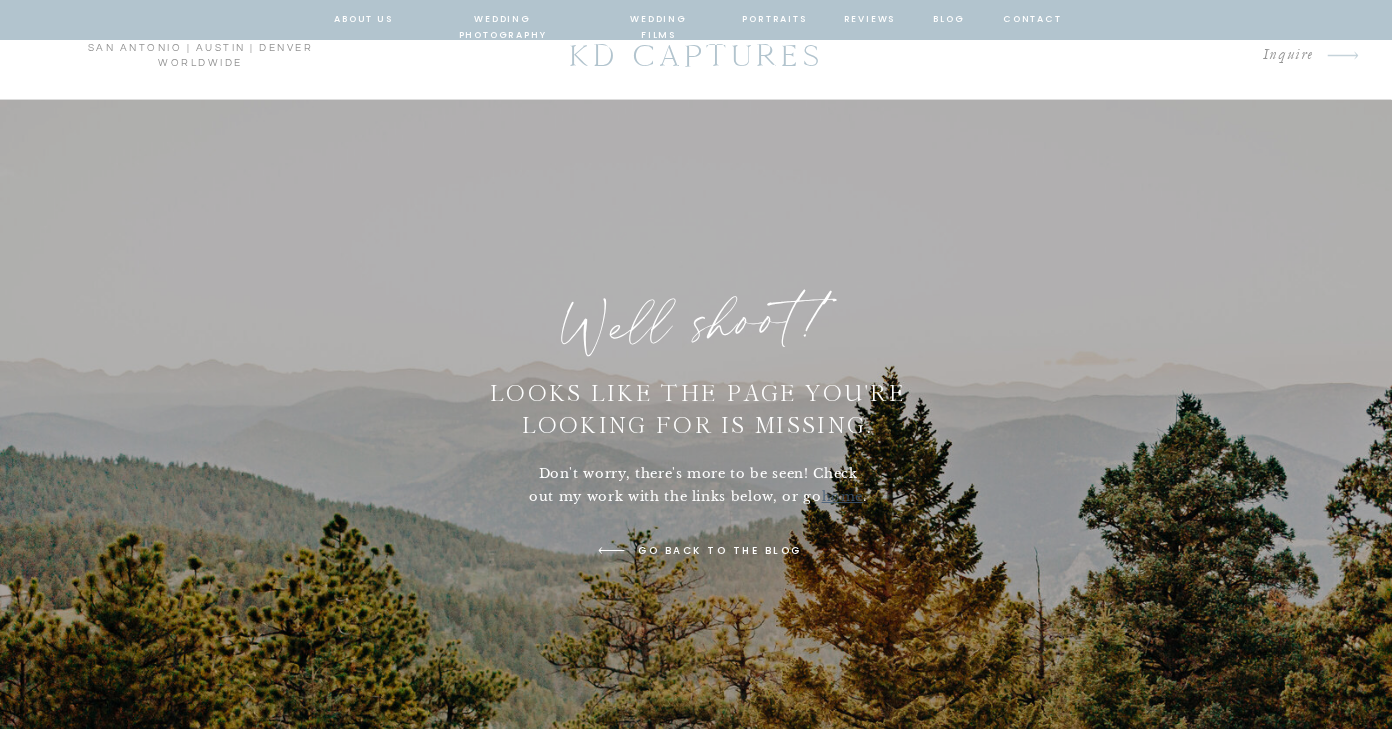 click on "home" at bounding box center [843, 496] 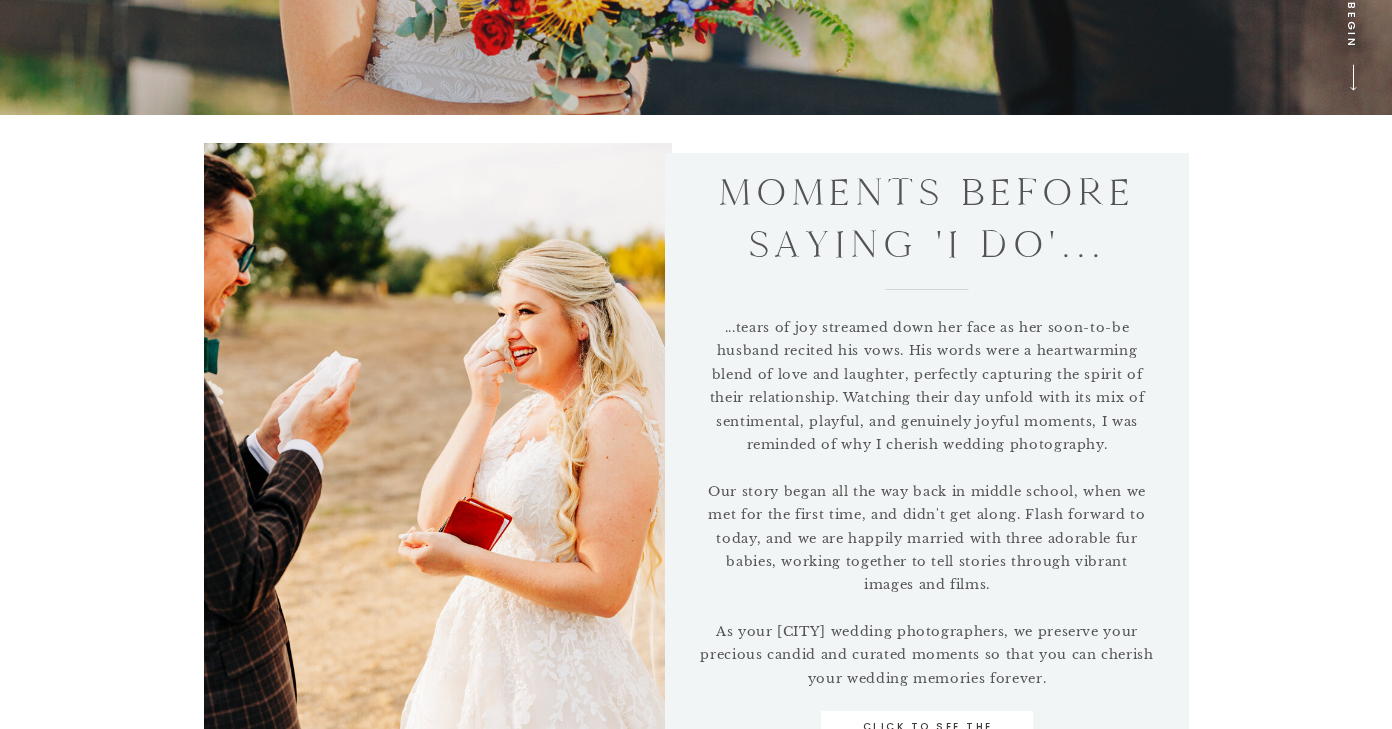 scroll, scrollTop: 610, scrollLeft: 0, axis: vertical 